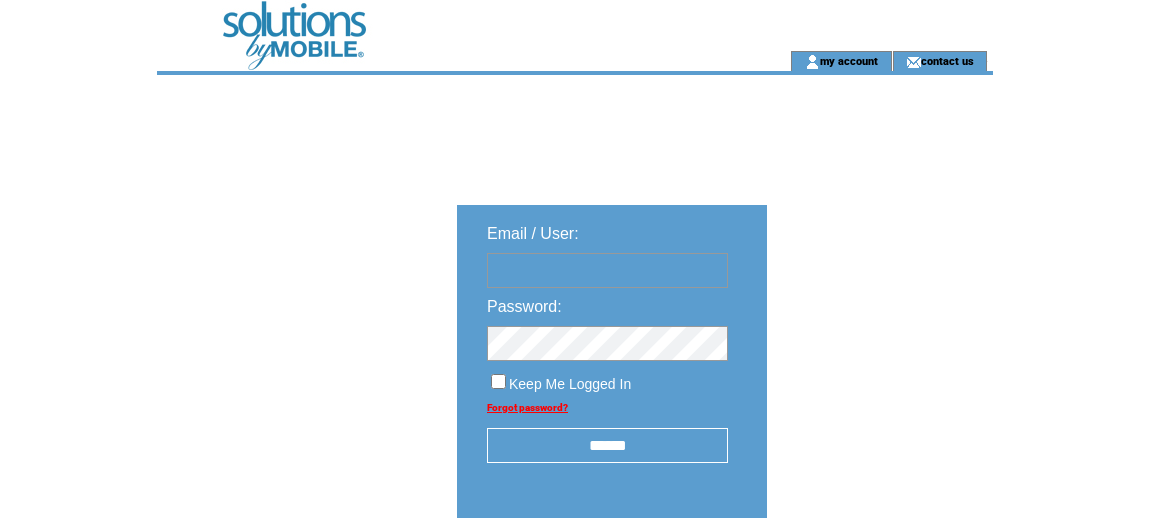 scroll, scrollTop: 0, scrollLeft: 0, axis: both 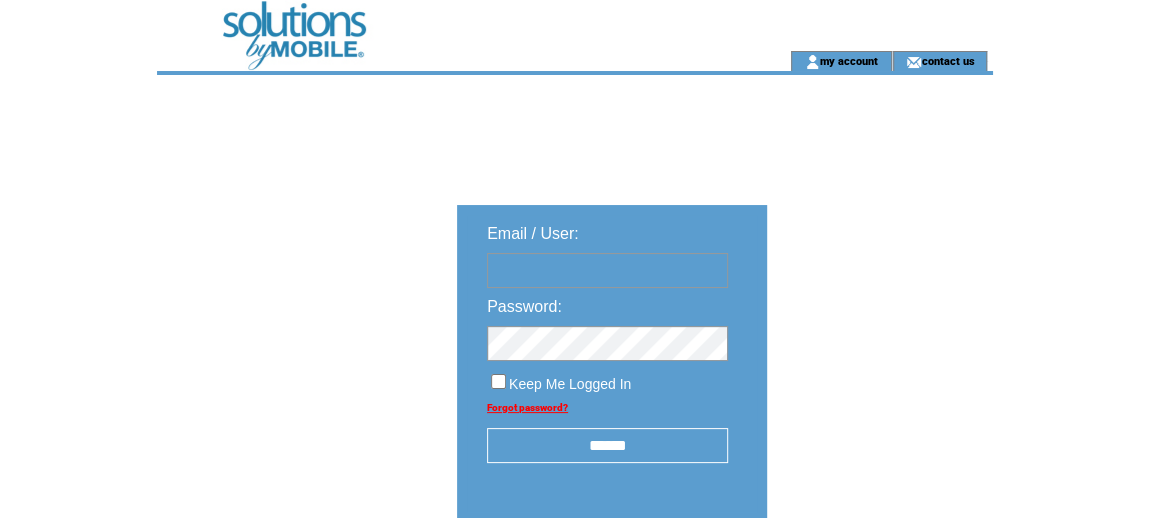 click at bounding box center [607, 270] 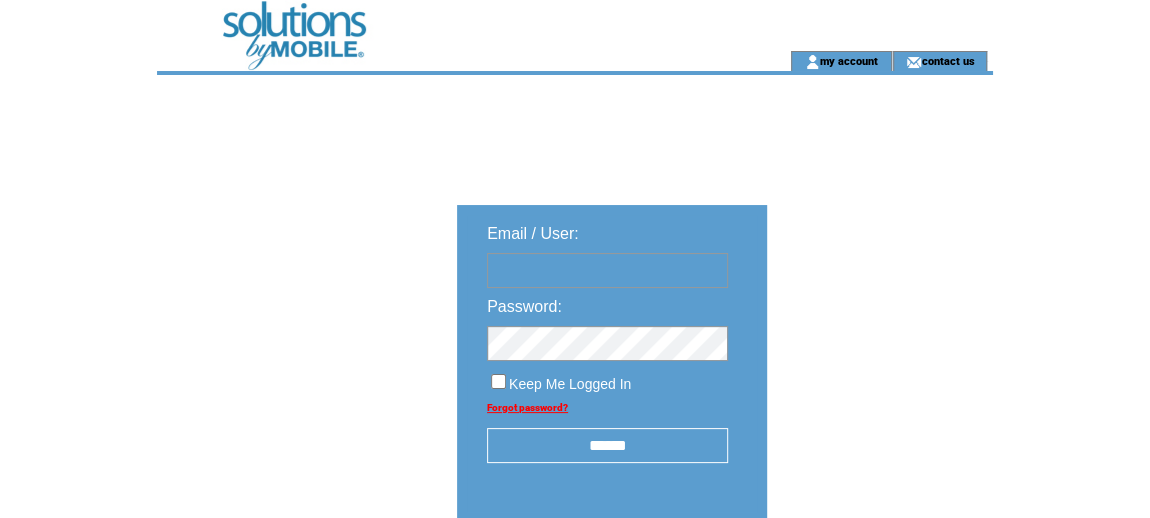 type on "**********" 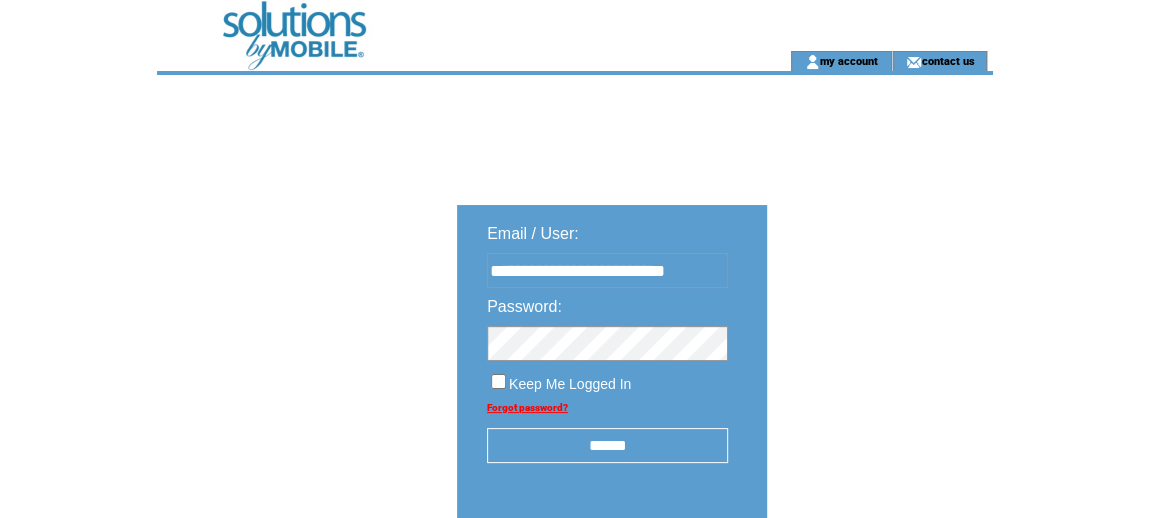 click on "******" at bounding box center (607, 445) 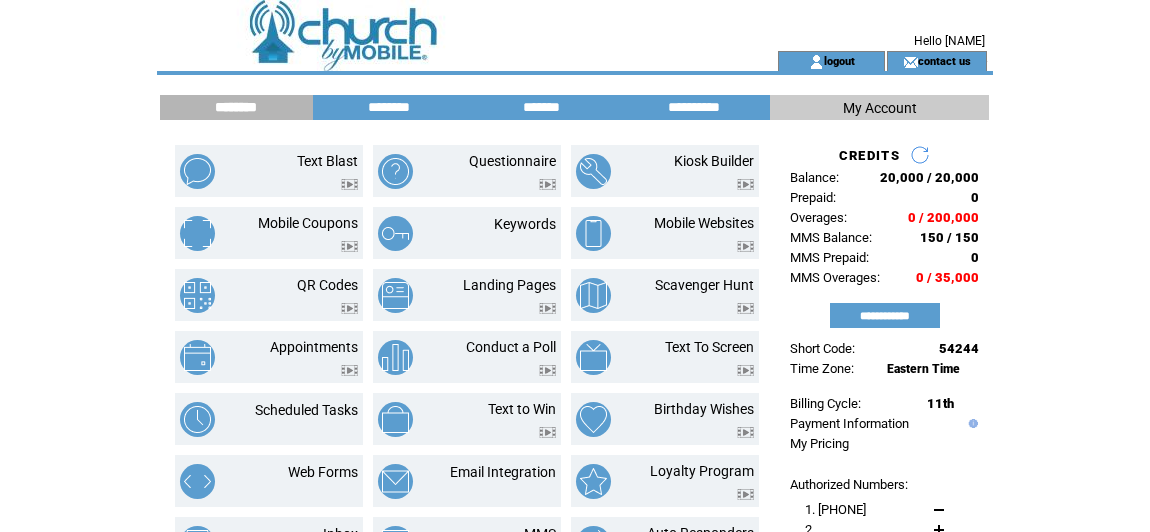 scroll, scrollTop: 0, scrollLeft: 0, axis: both 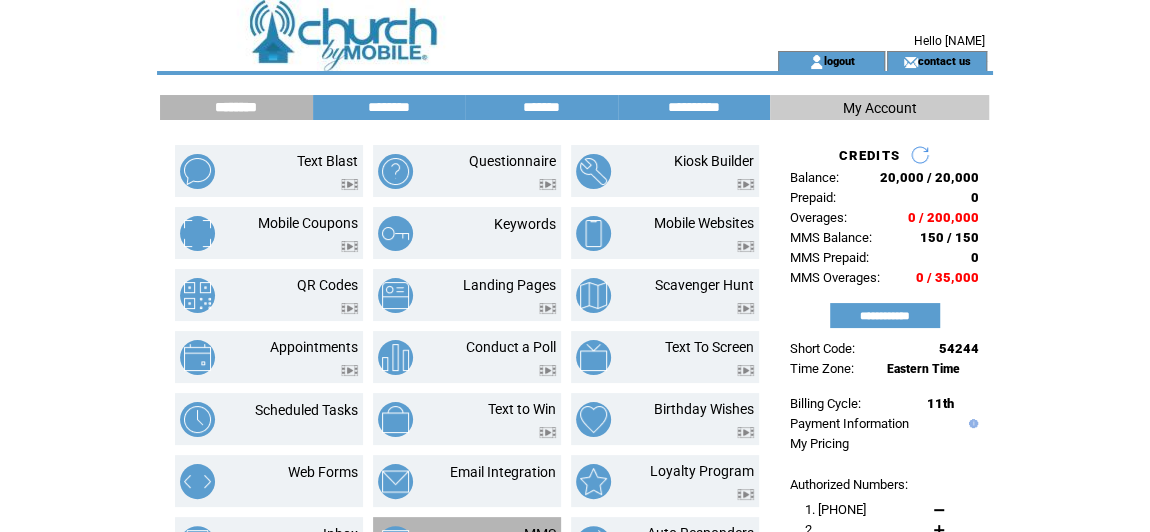 click on "MMS" at bounding box center (540, 534) 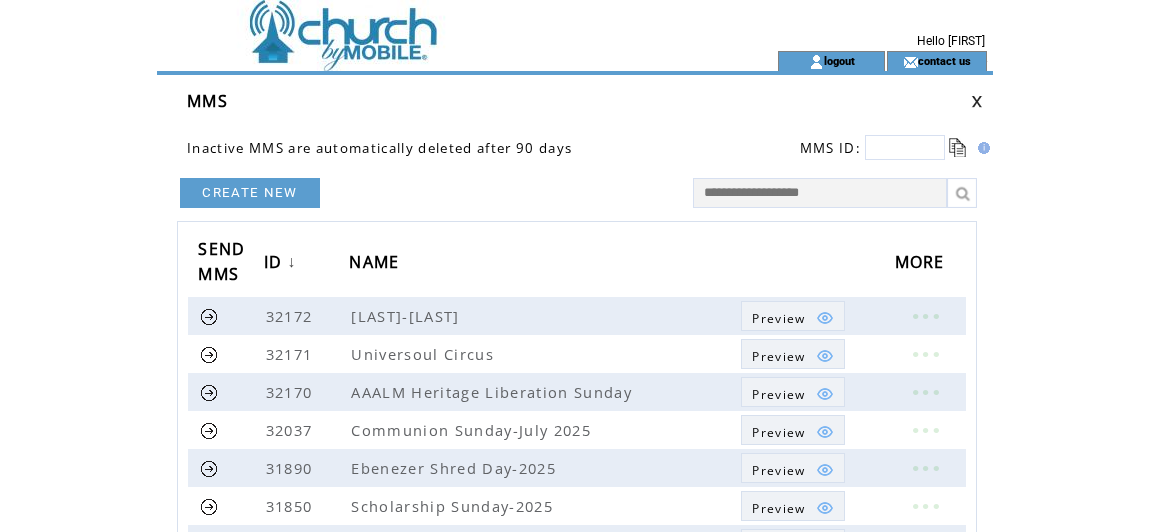 scroll, scrollTop: 0, scrollLeft: 0, axis: both 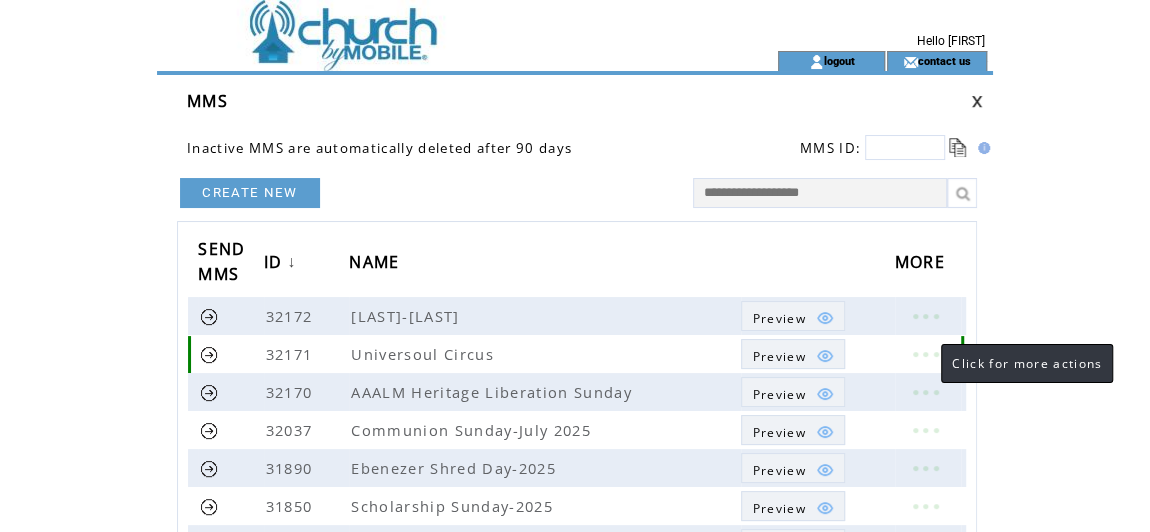 click at bounding box center [925, 354] 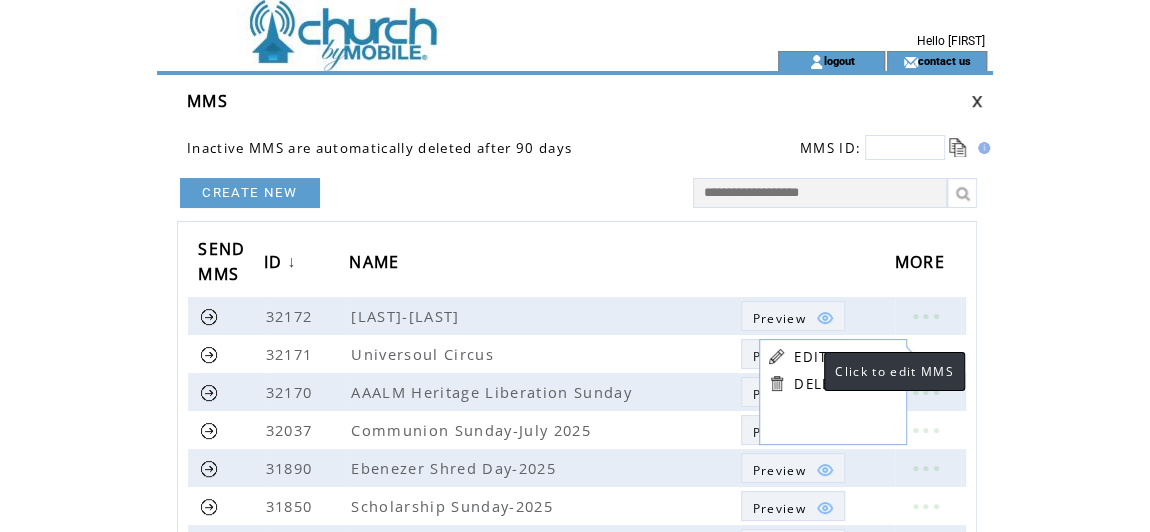 click on "EDIT" at bounding box center (810, 357) 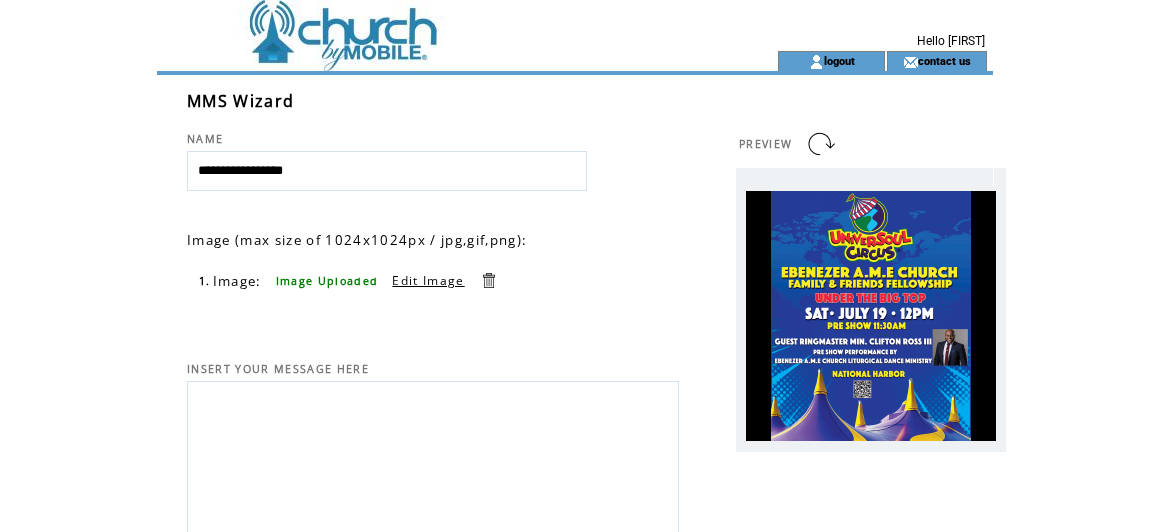 scroll, scrollTop: 0, scrollLeft: 0, axis: both 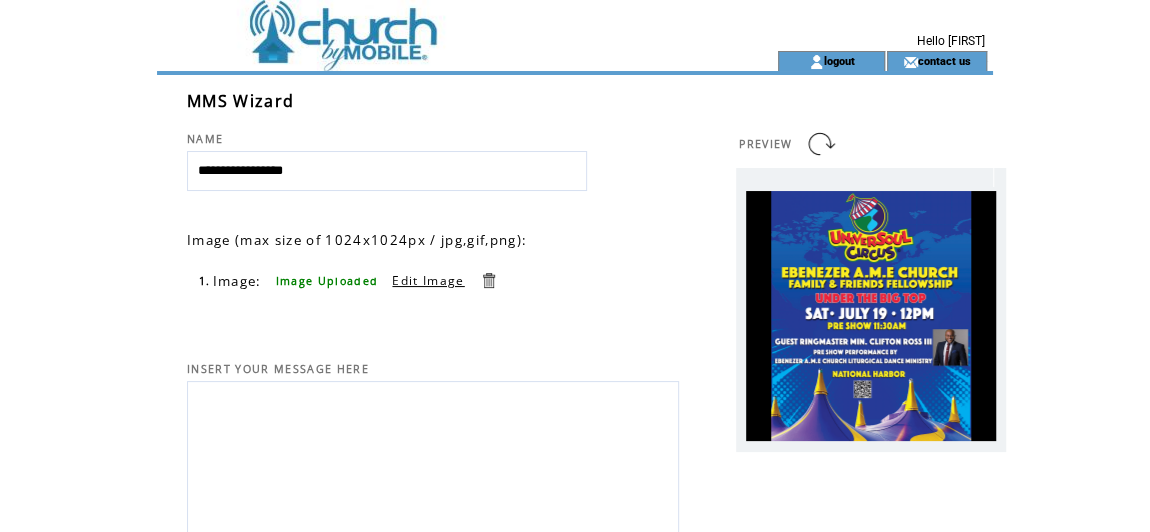 click at bounding box center [433, 454] 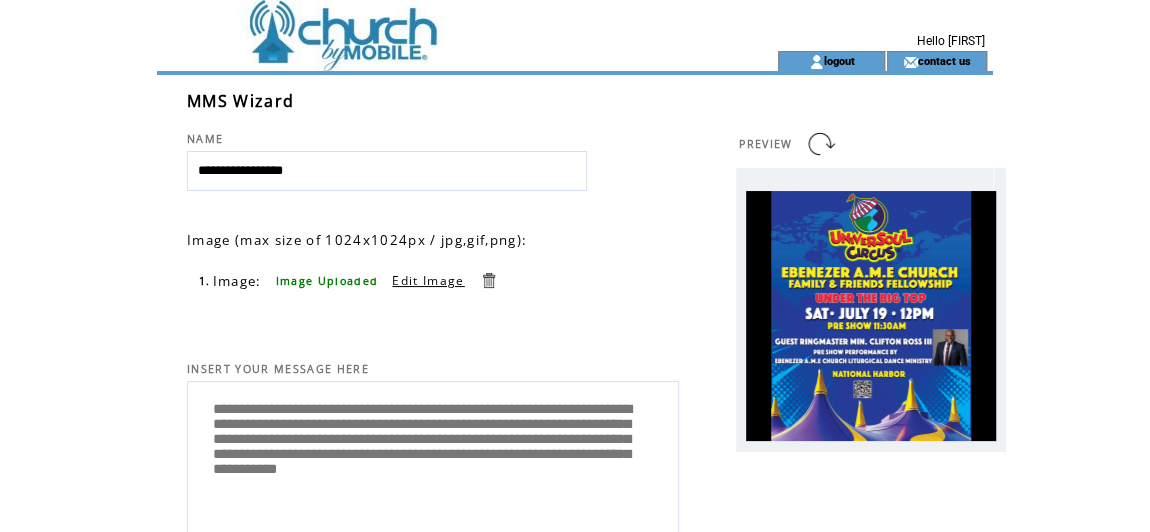 type on "**********" 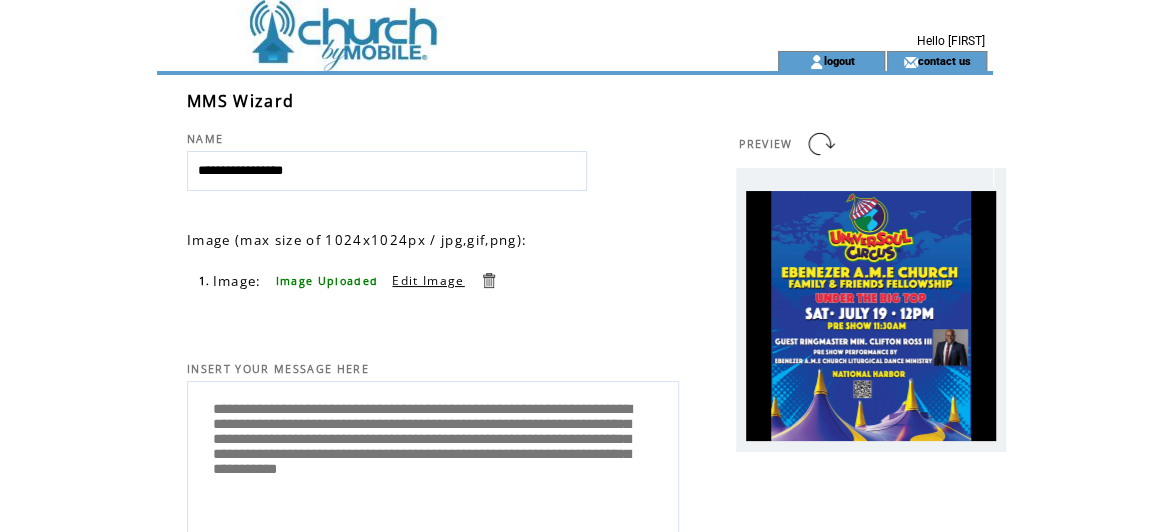 click at bounding box center (821, 144) 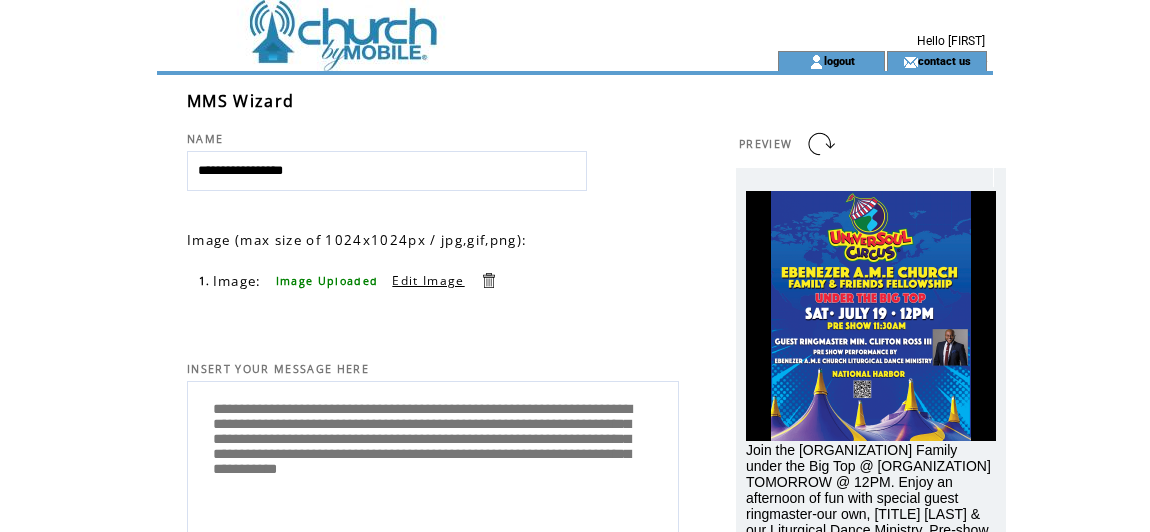 scroll, scrollTop: 0, scrollLeft: 0, axis: both 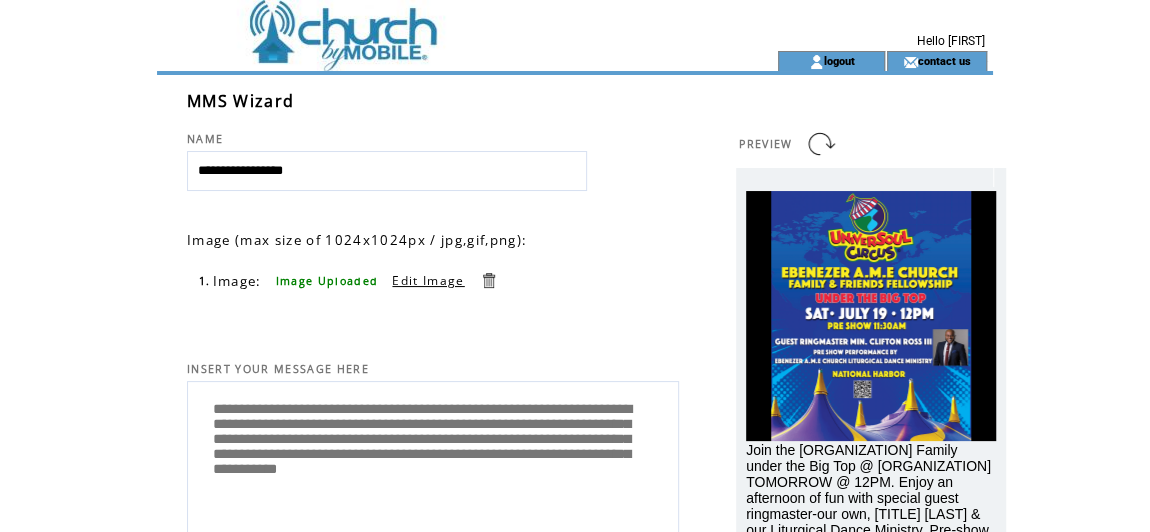 click on "INSERT YOUR MESSAGE HERE" at bounding box center (433, 344) 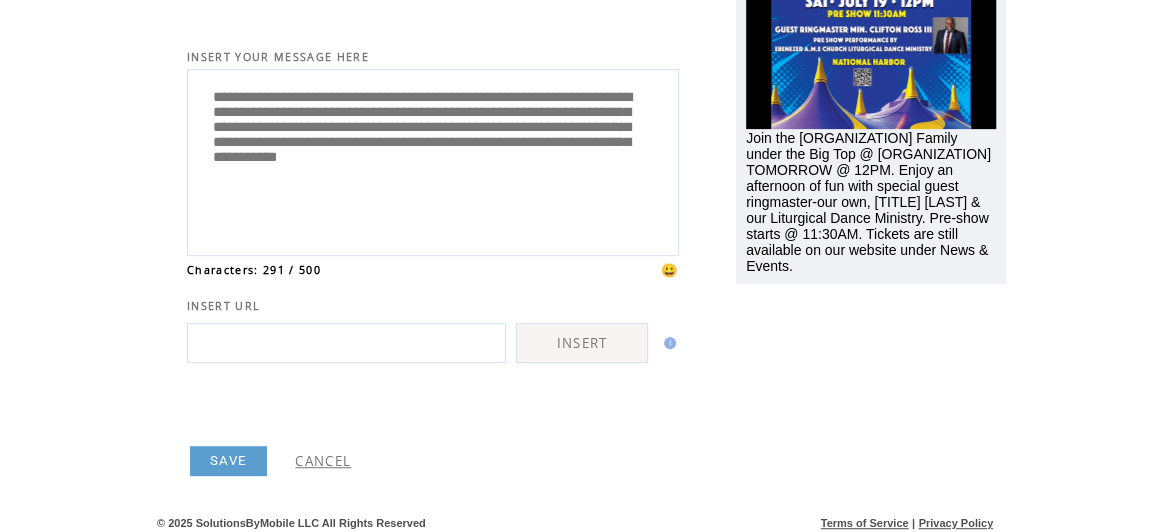 scroll, scrollTop: 319, scrollLeft: 0, axis: vertical 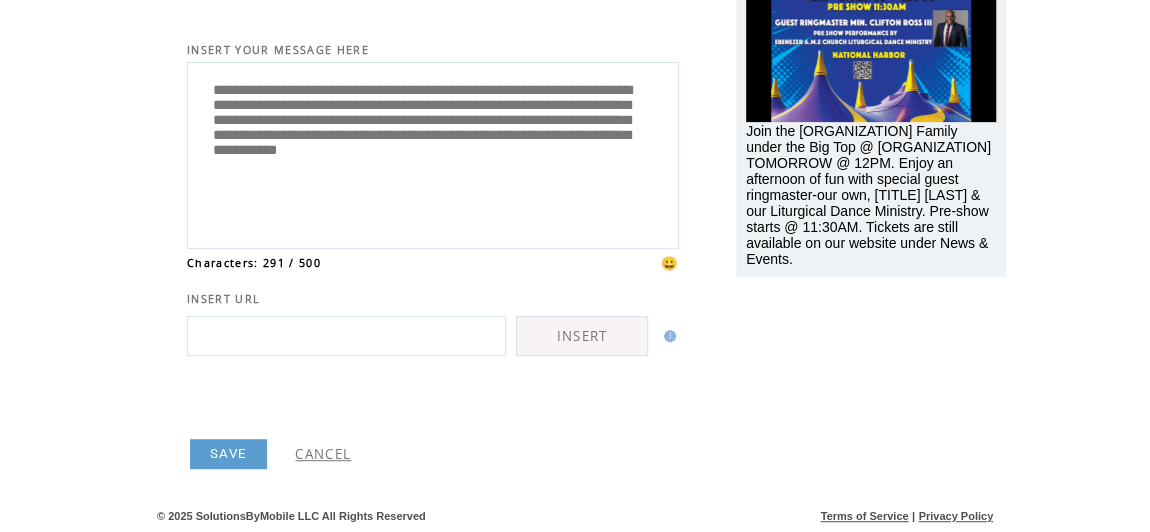 click on "SAVE" at bounding box center [228, 454] 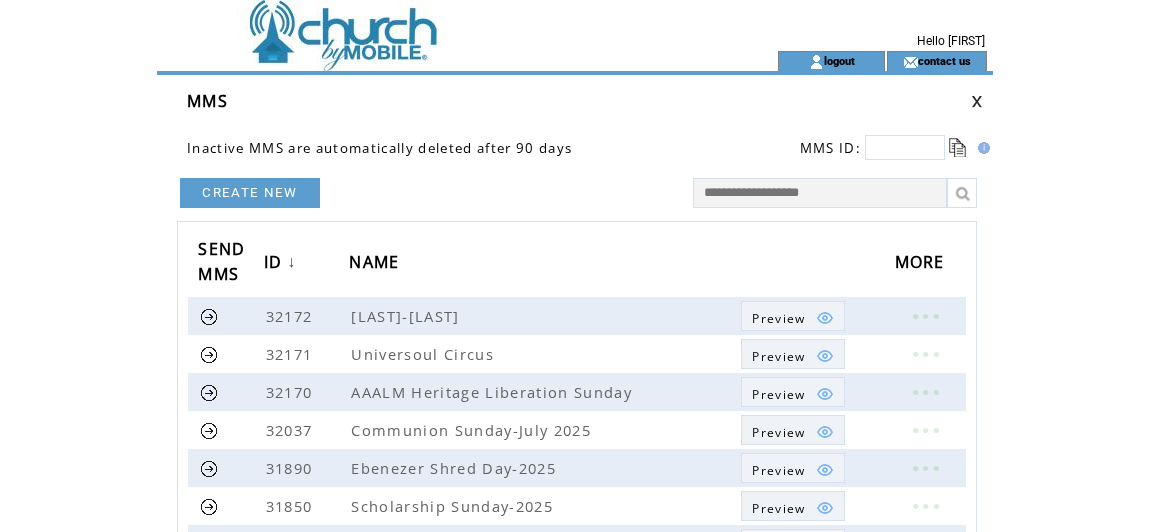 scroll, scrollTop: 0, scrollLeft: 0, axis: both 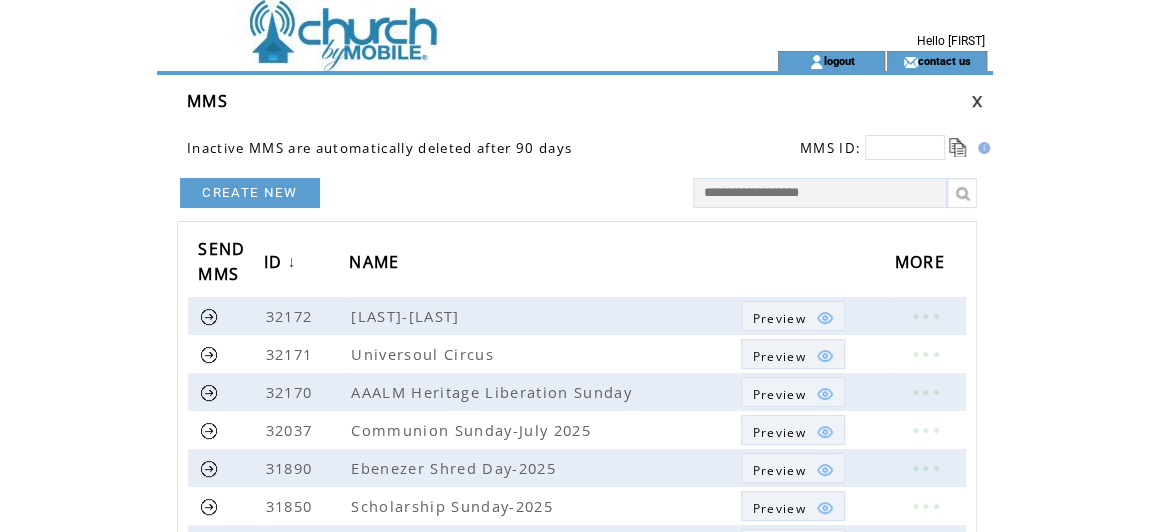 click at bounding box center (977, 101) 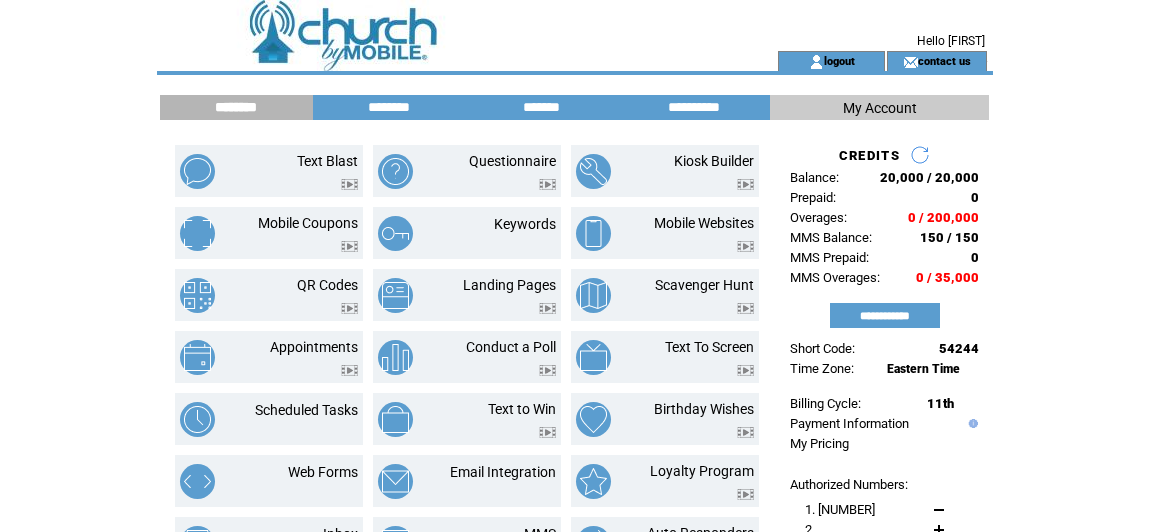 scroll, scrollTop: 0, scrollLeft: 0, axis: both 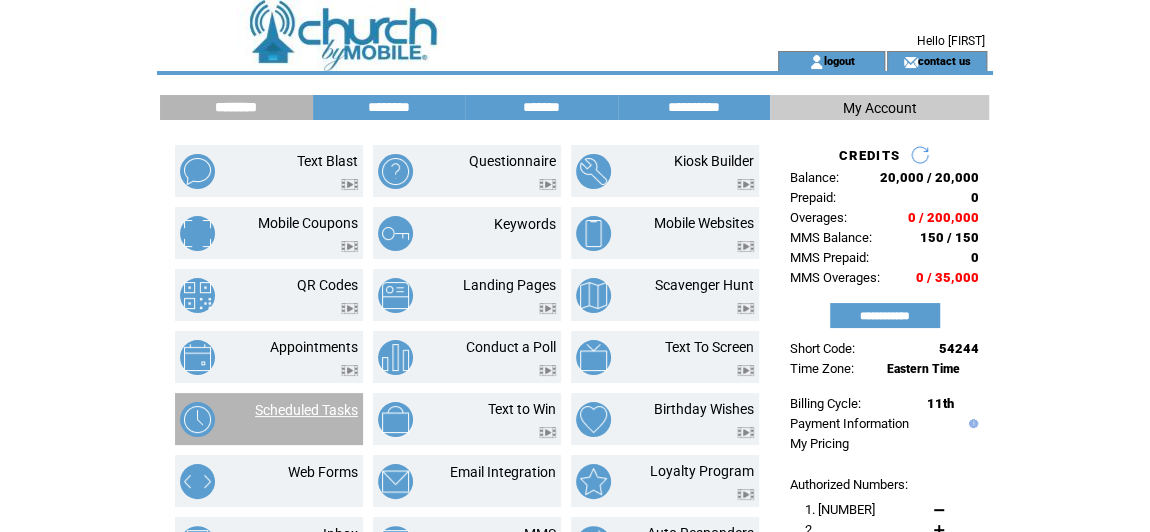 click on "Scheduled Tasks" at bounding box center [306, 410] 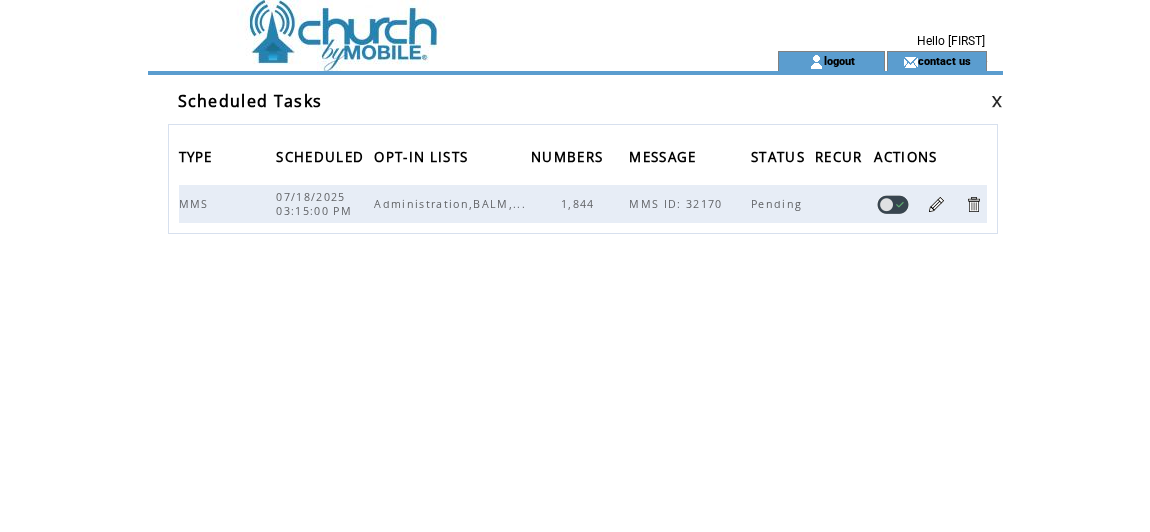 scroll, scrollTop: 0, scrollLeft: 0, axis: both 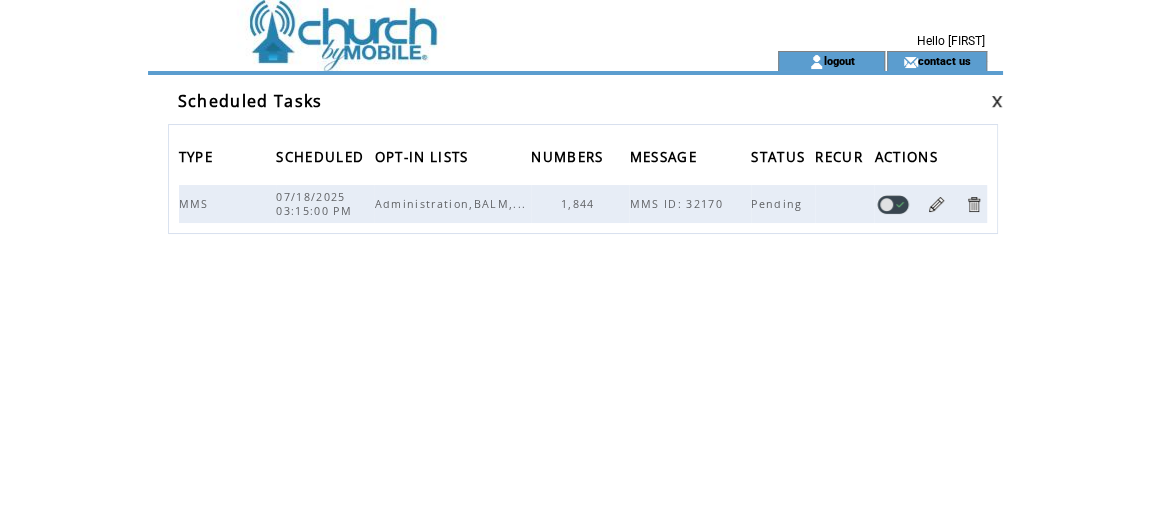 click at bounding box center [997, 101] 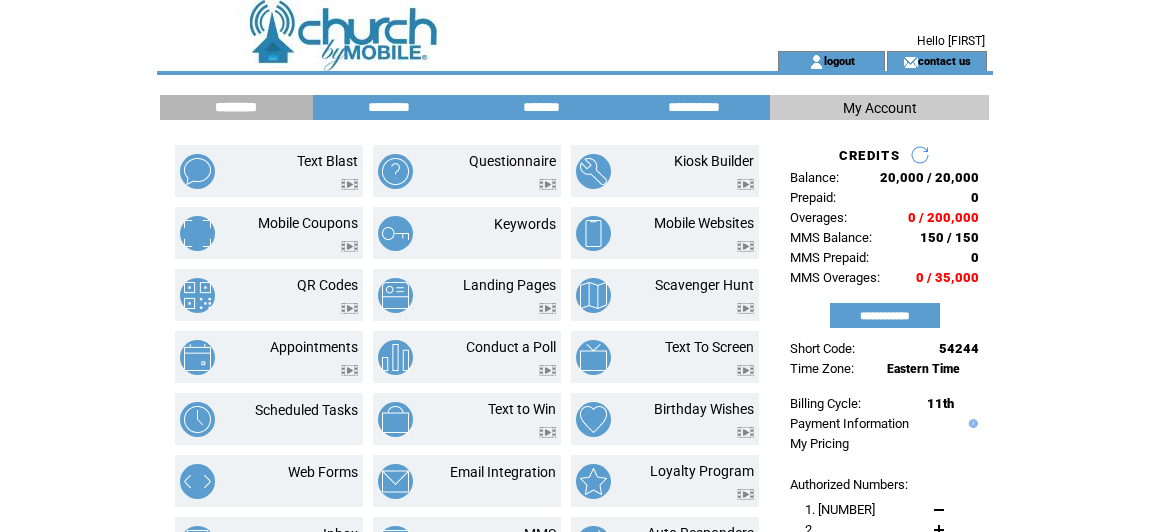 scroll, scrollTop: 0, scrollLeft: 0, axis: both 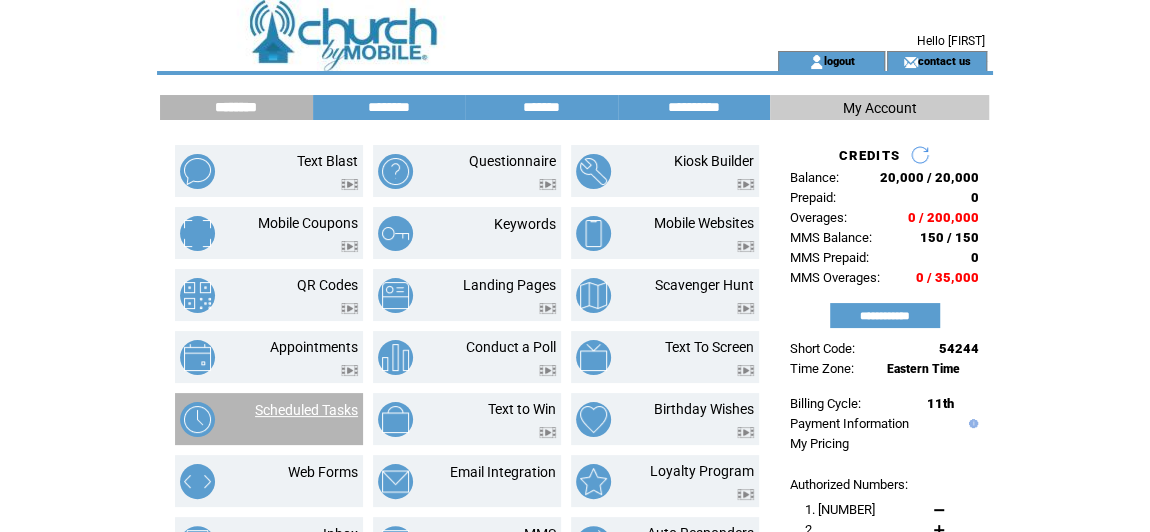 click on "Scheduled Tasks" at bounding box center [306, 410] 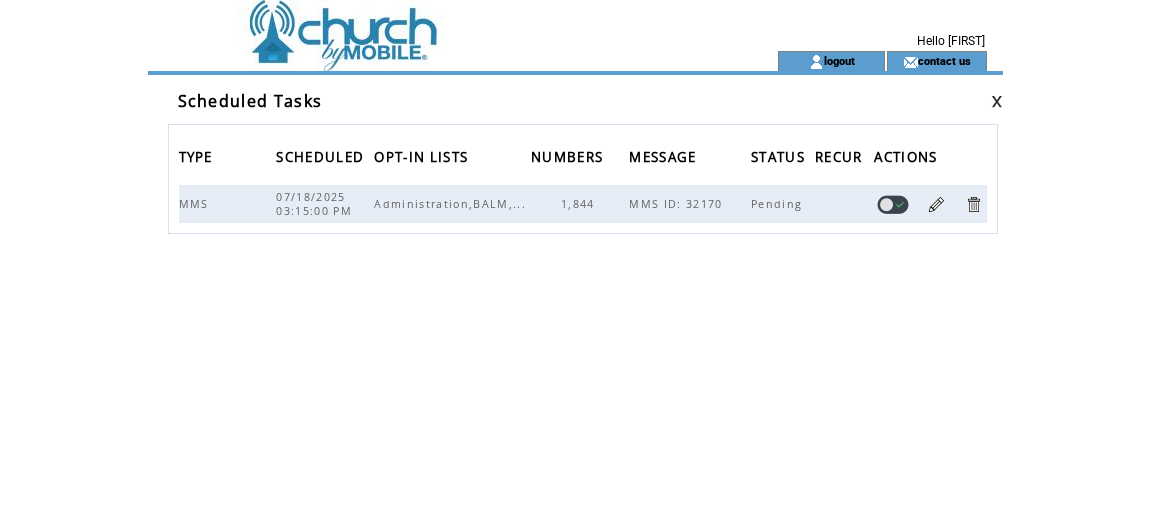 scroll, scrollTop: 0, scrollLeft: 0, axis: both 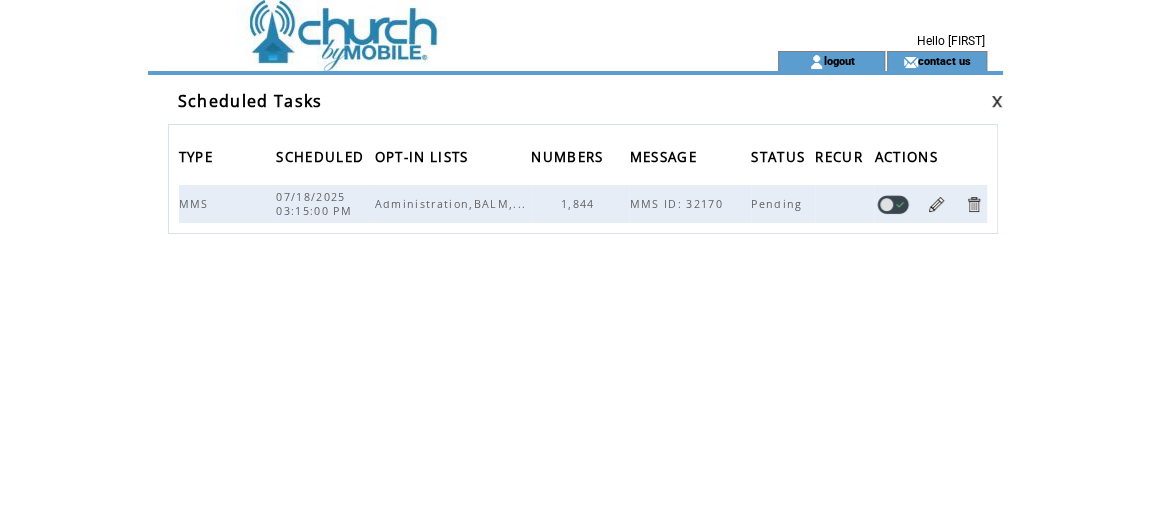 click at bounding box center (997, 101) 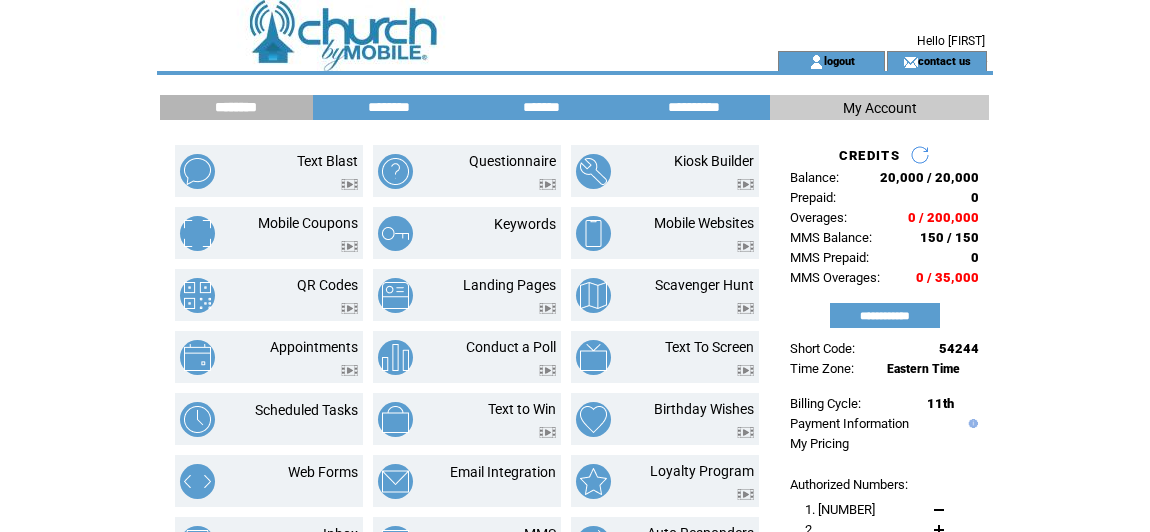 scroll, scrollTop: 0, scrollLeft: 0, axis: both 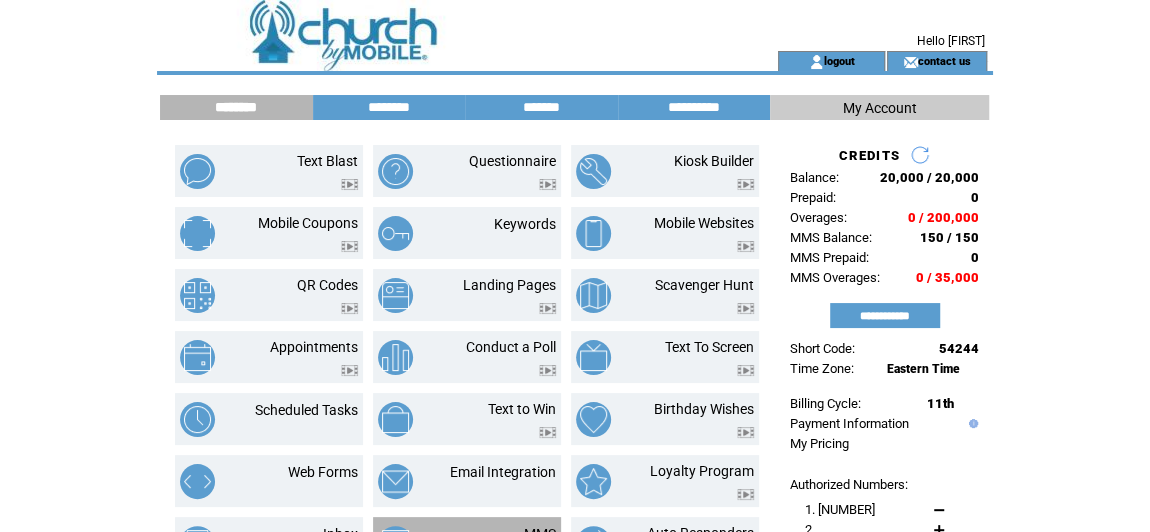 click on "MMS" at bounding box center (540, 534) 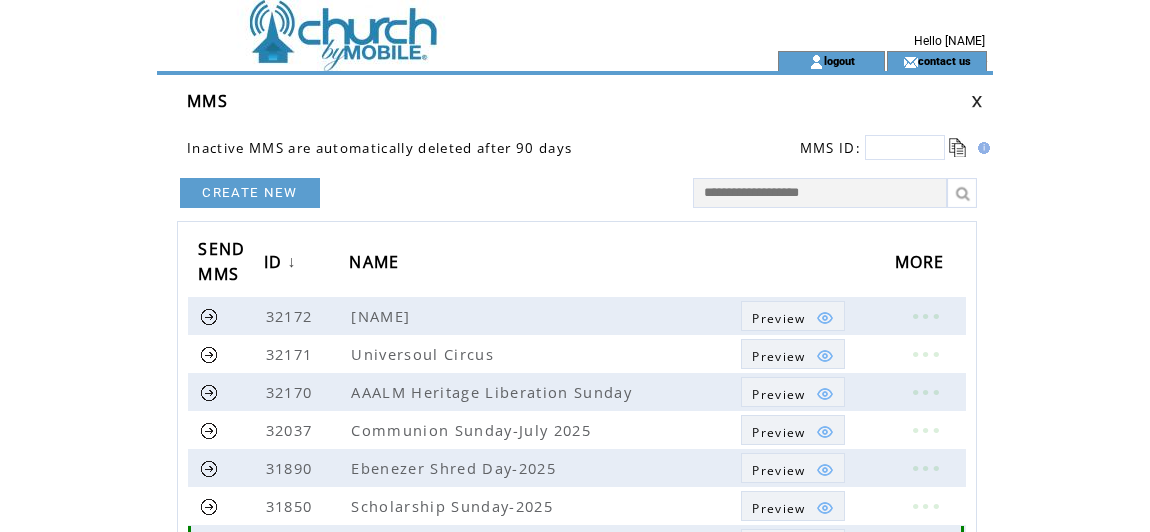 scroll, scrollTop: 0, scrollLeft: 0, axis: both 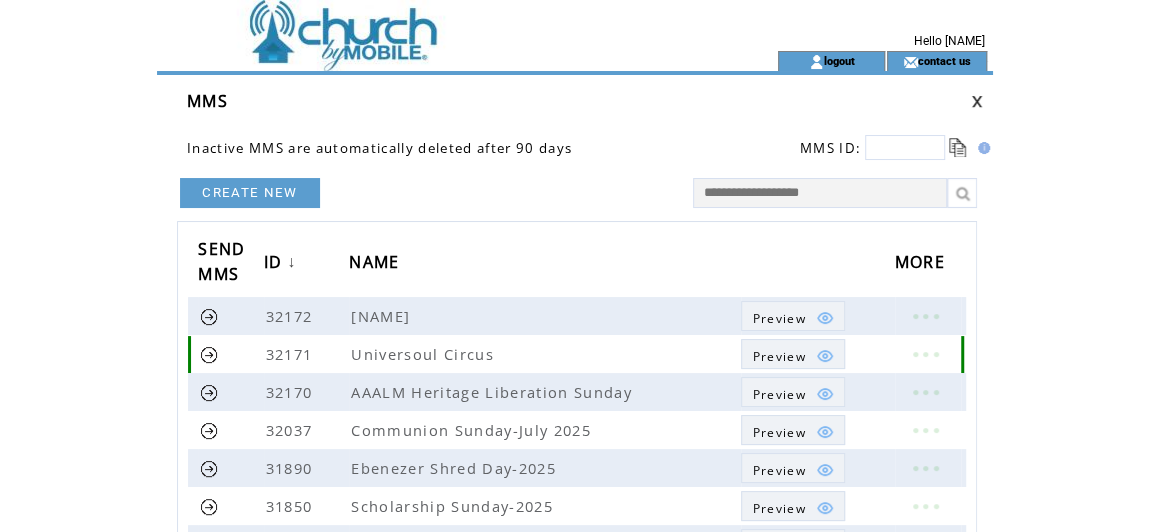 click at bounding box center [209, 354] 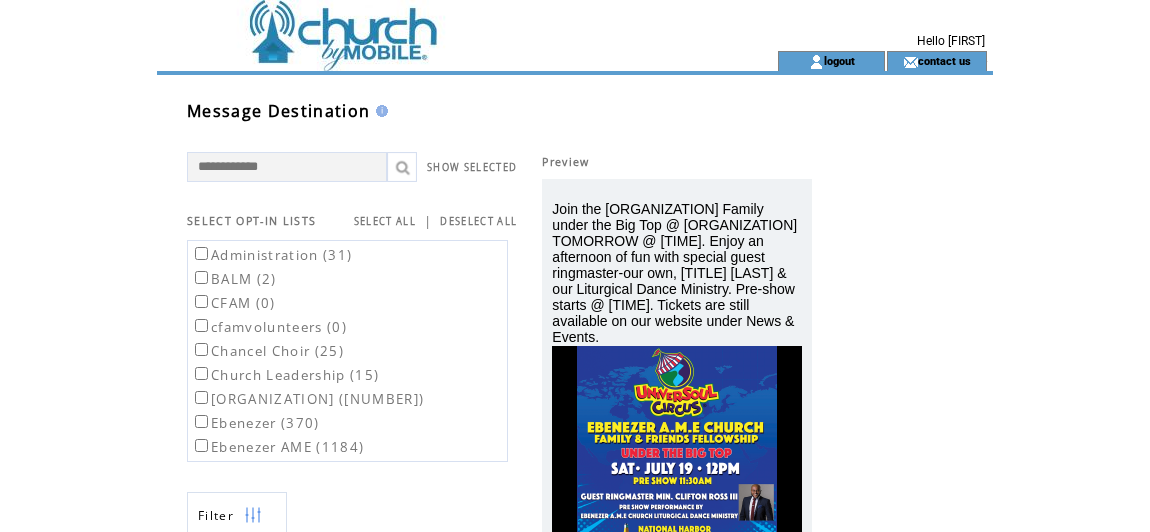 scroll, scrollTop: 0, scrollLeft: 0, axis: both 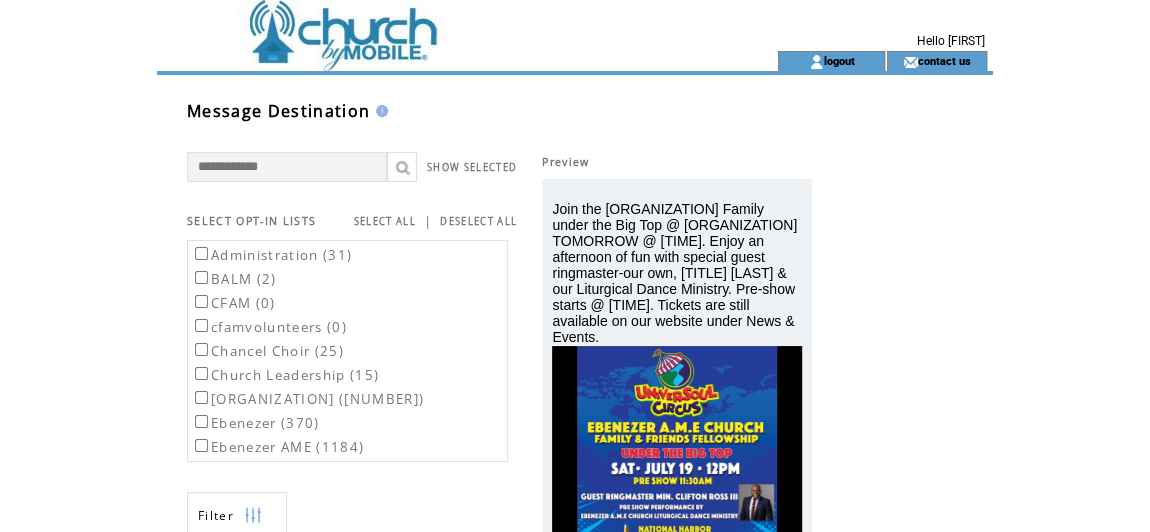 click on "SELECT ALL" at bounding box center (385, 221) 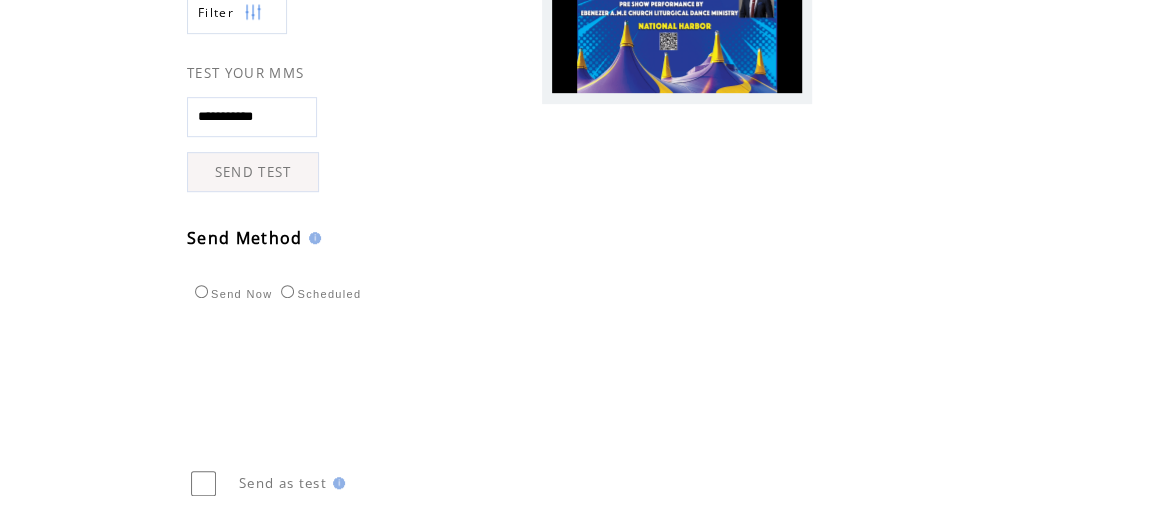 scroll, scrollTop: 509, scrollLeft: 0, axis: vertical 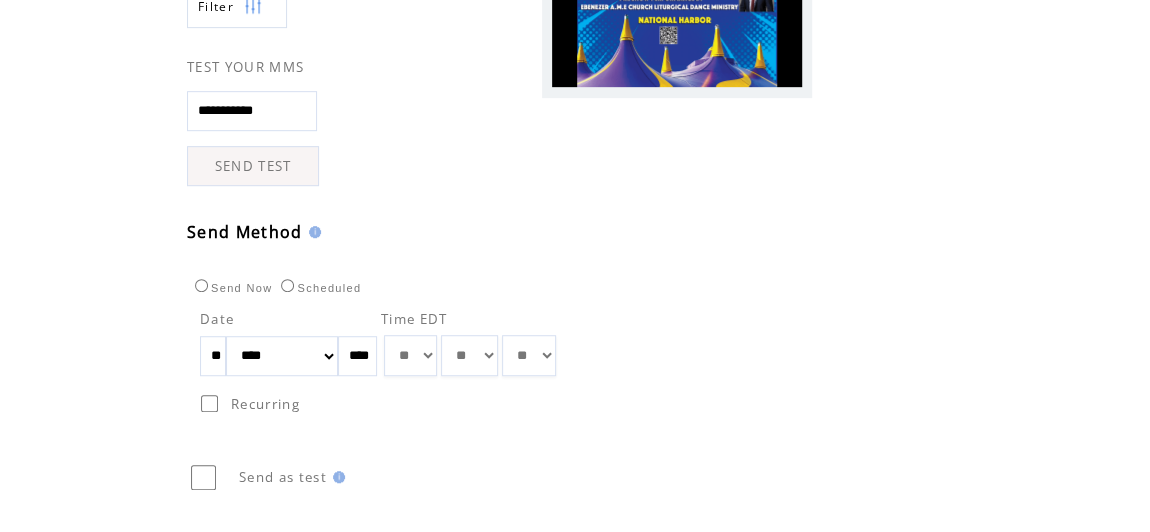 click on "** 	 ** 	 ** 	 ** 	 ** 	 ** 	 ** 	 ** 	 ** 	 ** 	 ** 	 ** 	 **" at bounding box center (410, 355) 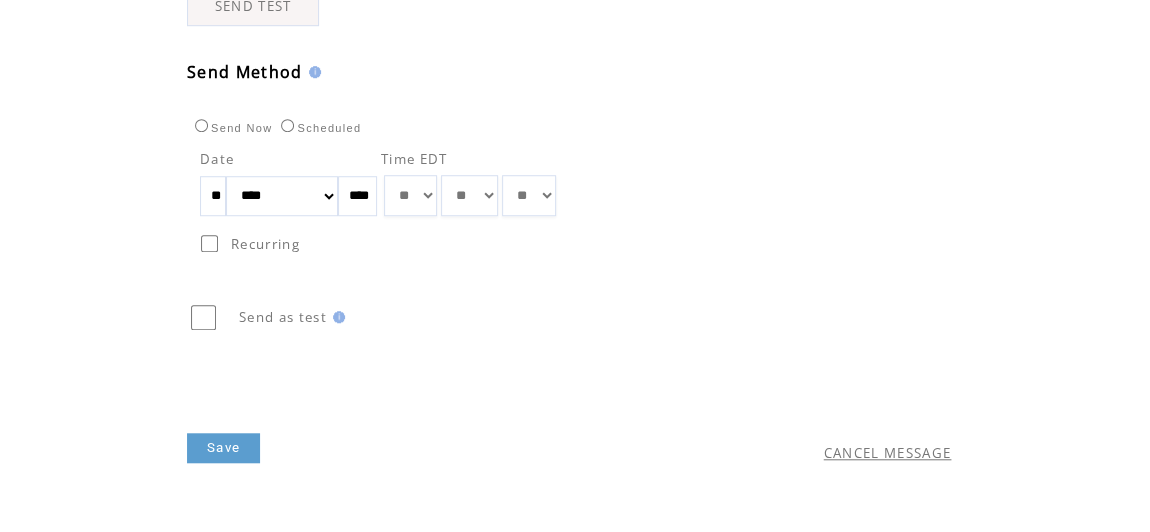 scroll, scrollTop: 689, scrollLeft: 0, axis: vertical 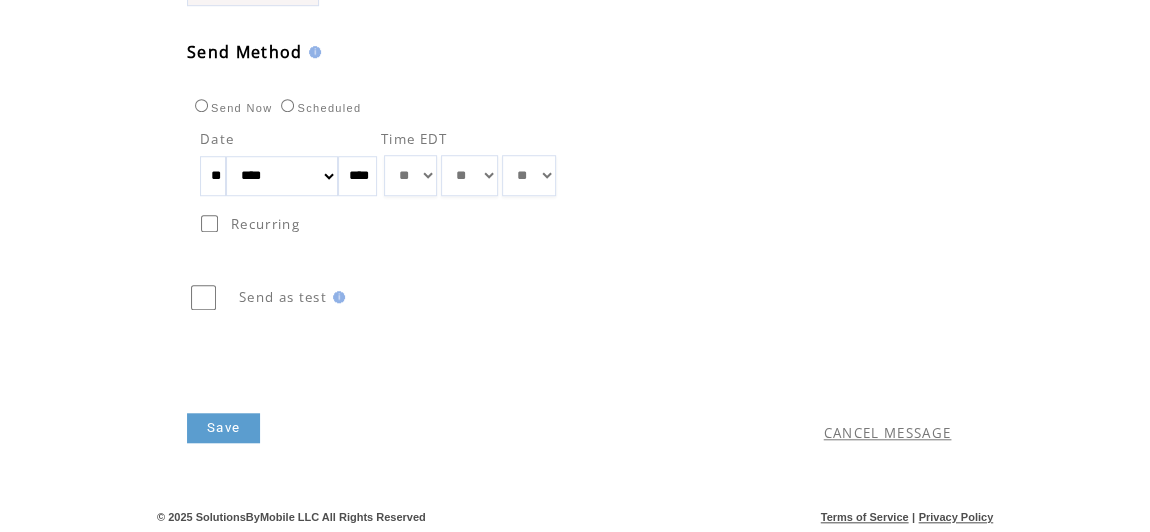 click on "Save" at bounding box center [223, 428] 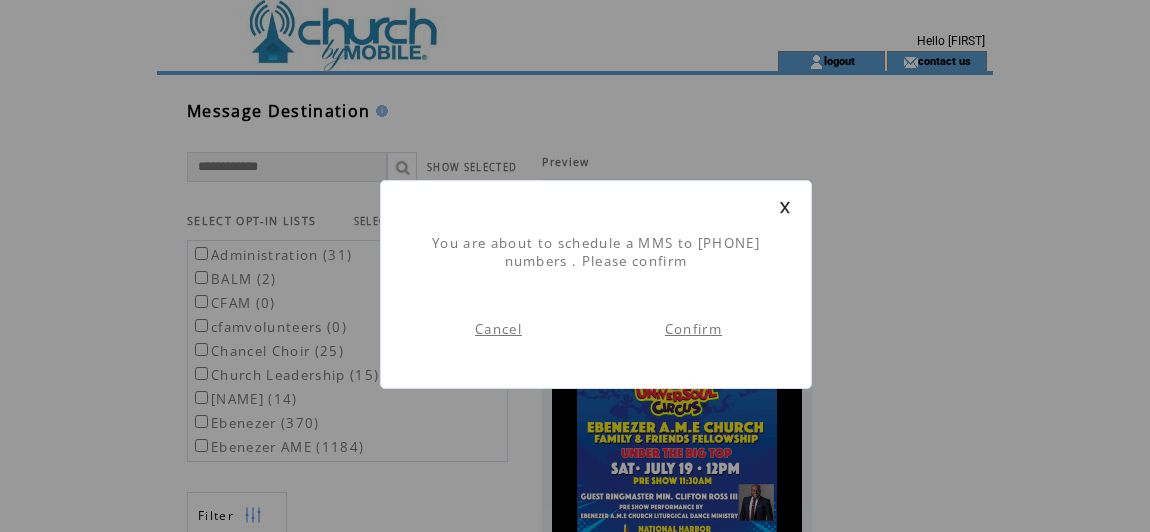 scroll, scrollTop: 1, scrollLeft: 0, axis: vertical 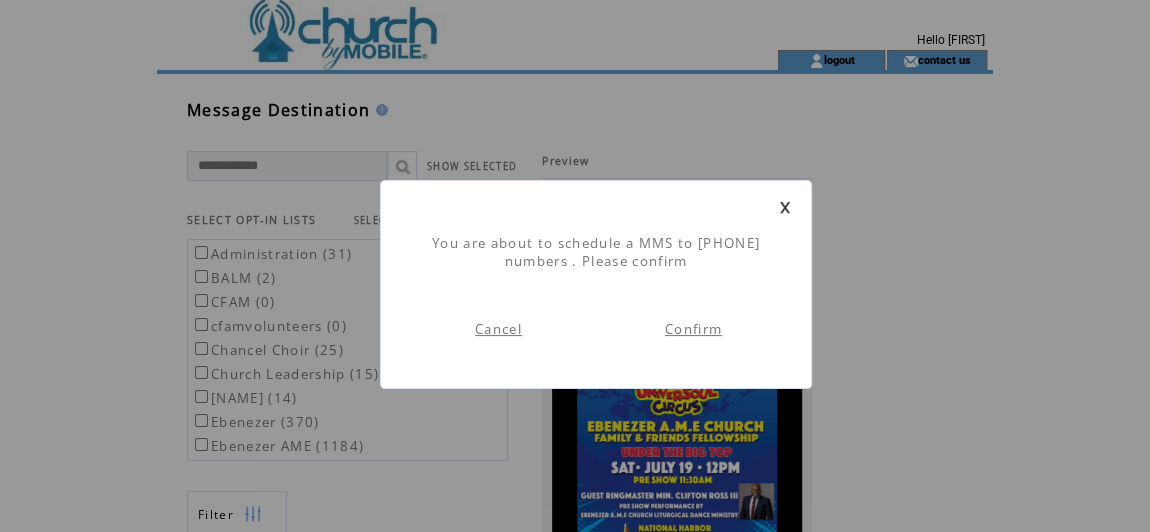 click on "Confirm" at bounding box center [693, 329] 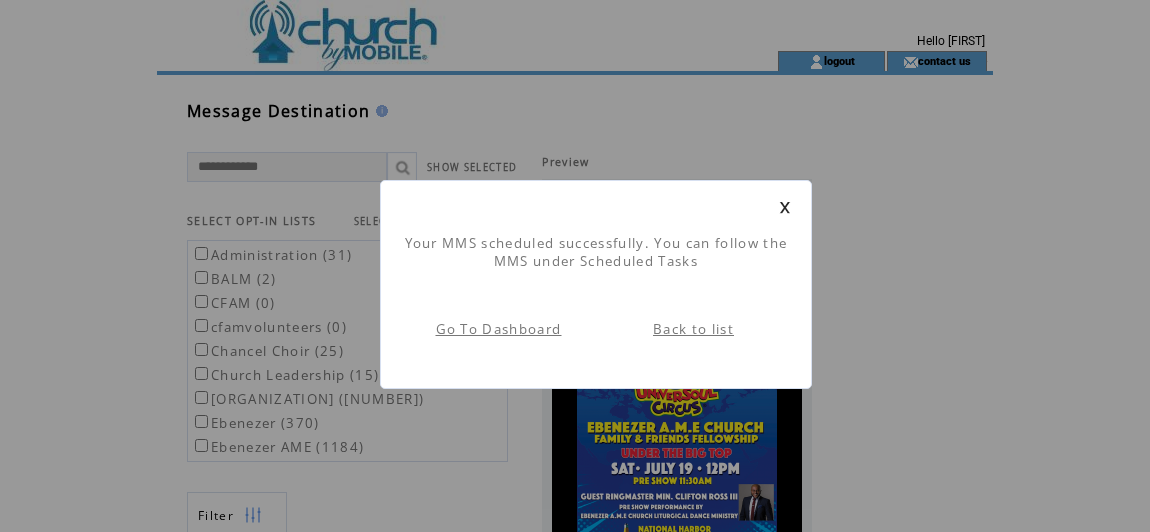 scroll, scrollTop: 1, scrollLeft: 0, axis: vertical 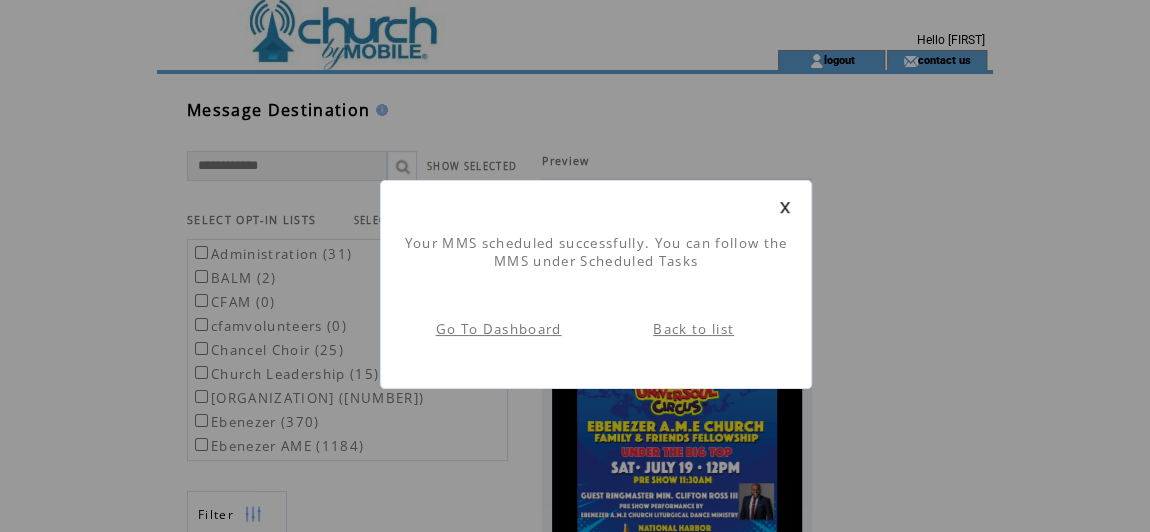 click on "Go To Dashboard" at bounding box center [499, 329] 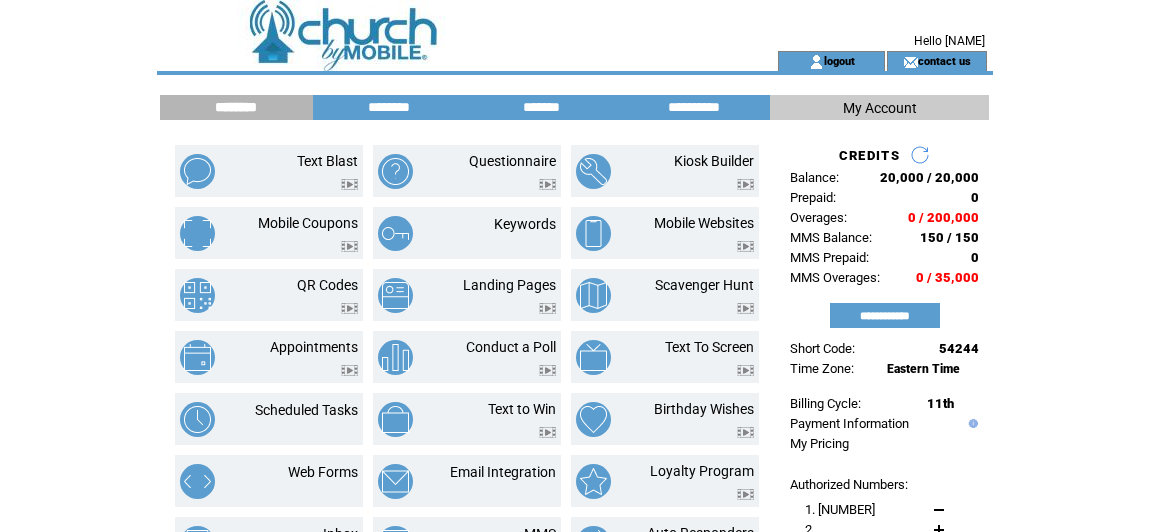 scroll, scrollTop: 0, scrollLeft: 0, axis: both 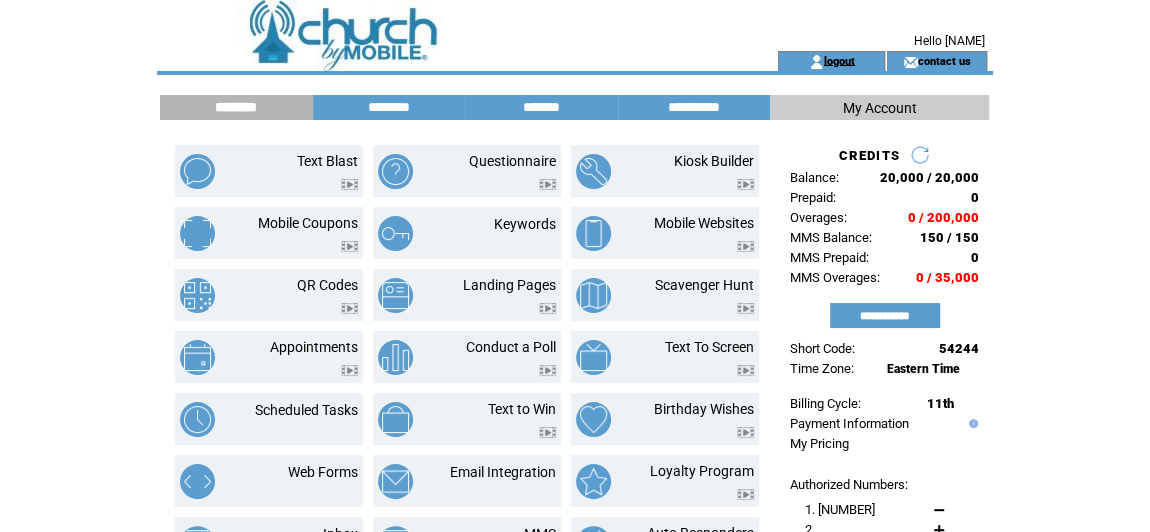 click on "logout" at bounding box center [839, 60] 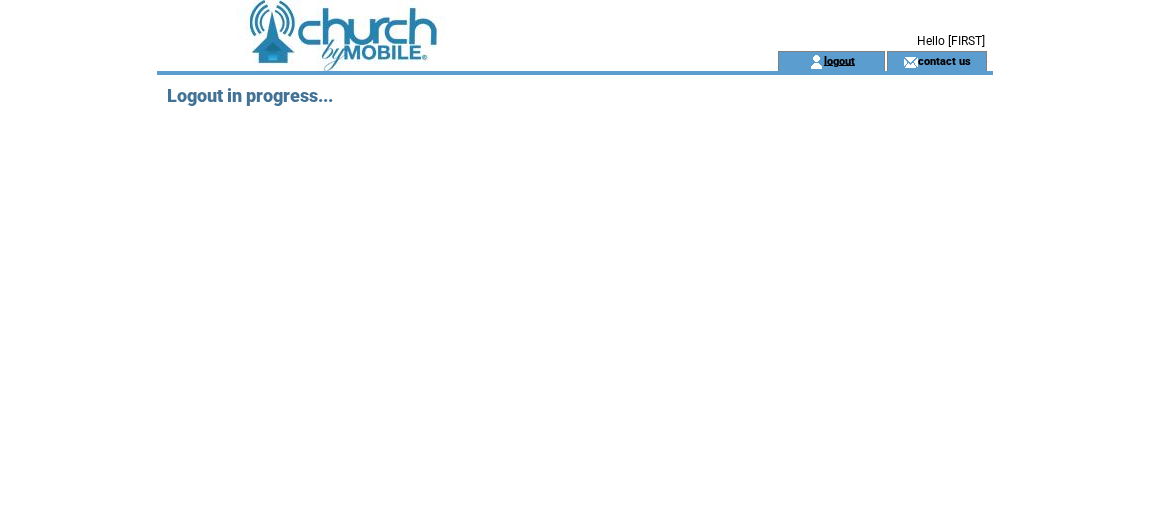 scroll, scrollTop: 0, scrollLeft: 0, axis: both 